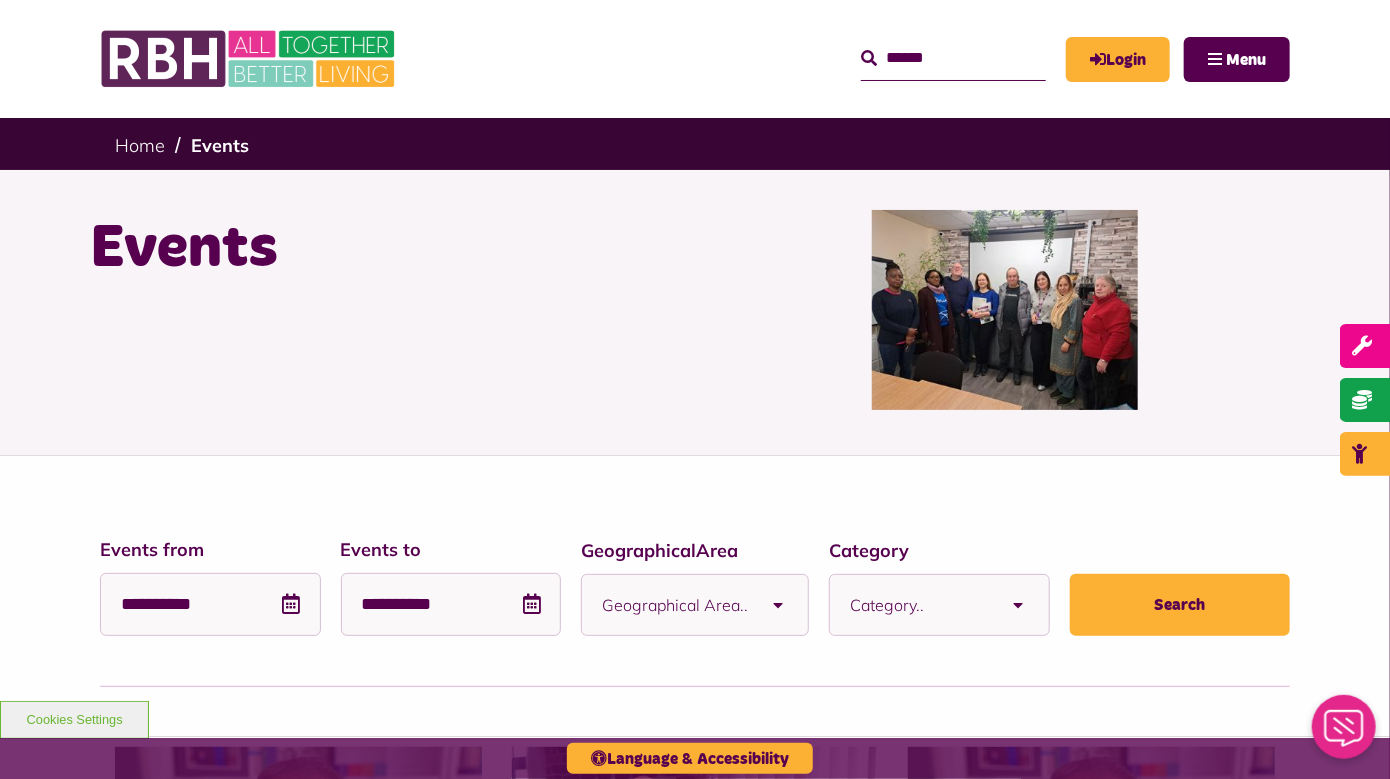scroll, scrollTop: 0, scrollLeft: 0, axis: both 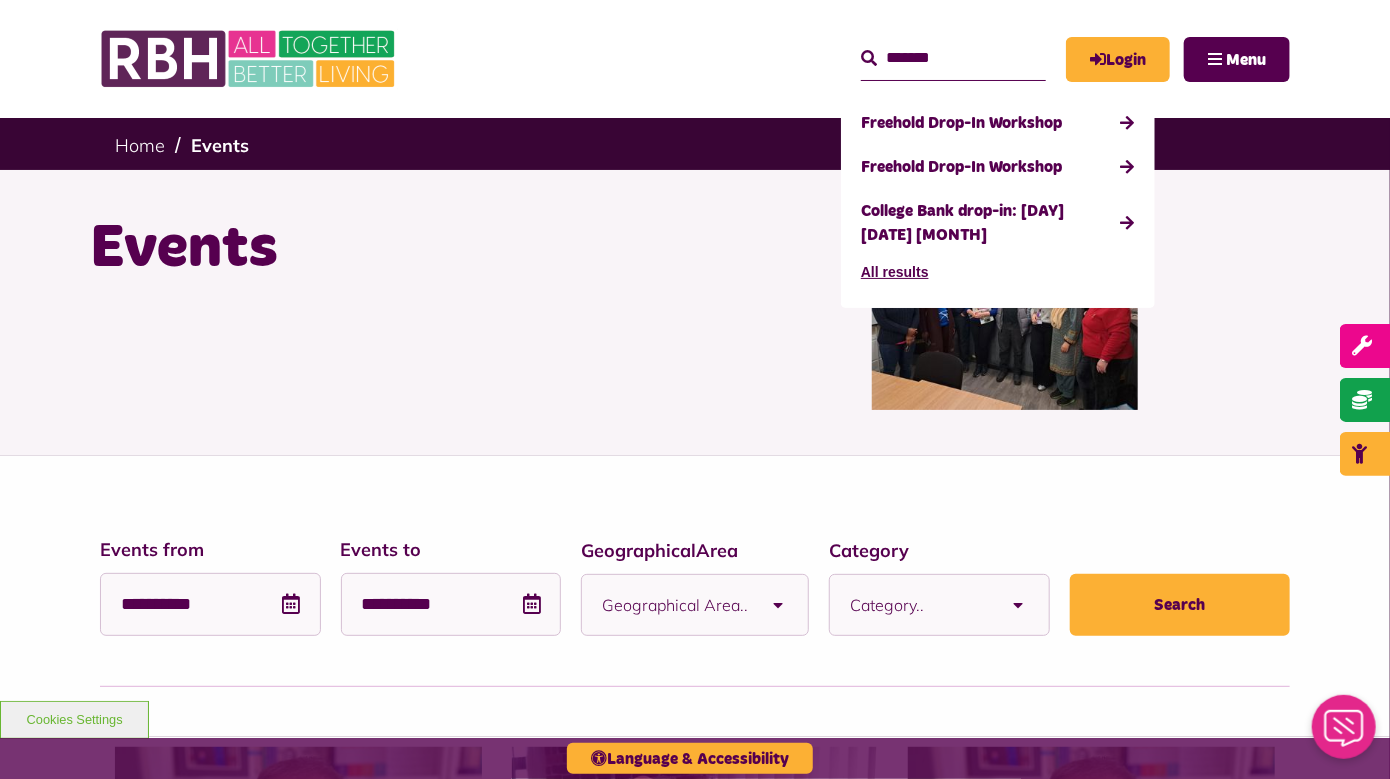 type on "*******" 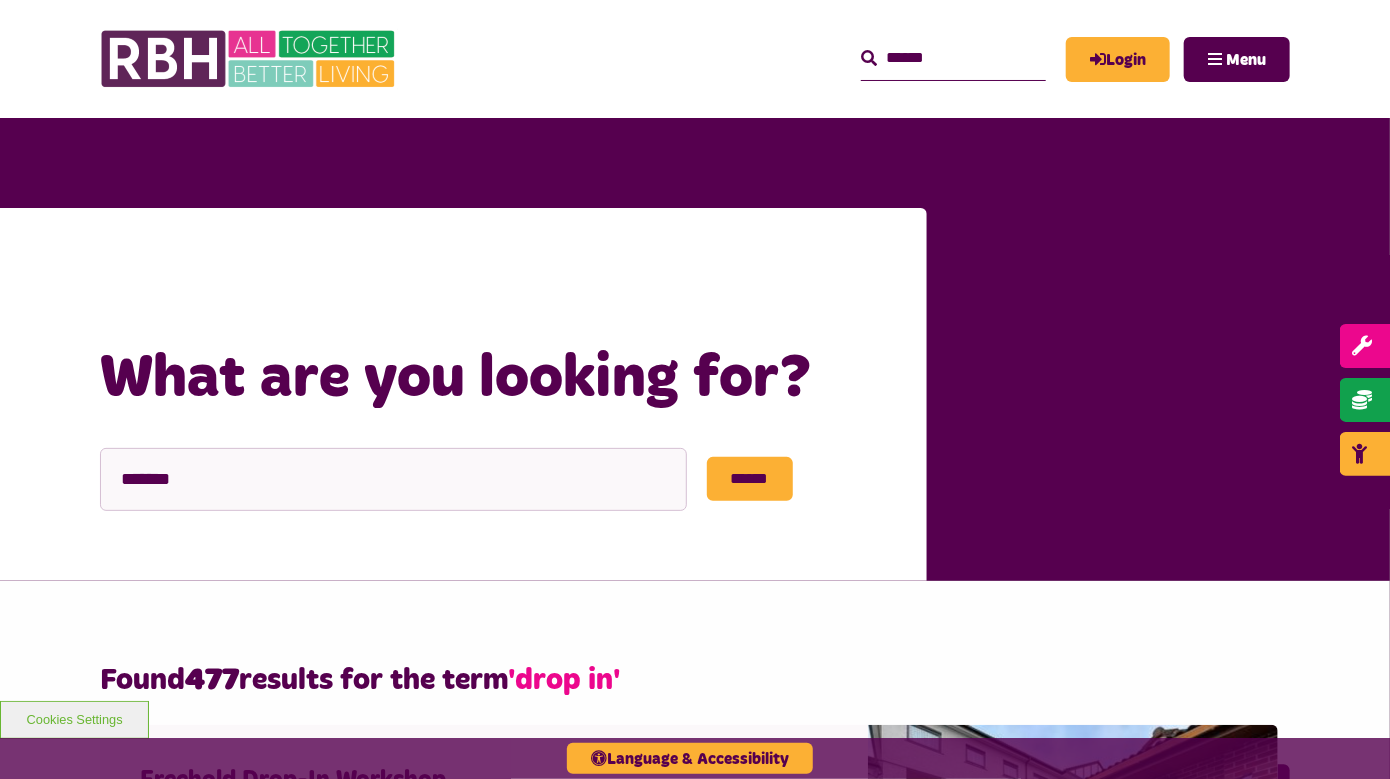 scroll, scrollTop: 0, scrollLeft: 0, axis: both 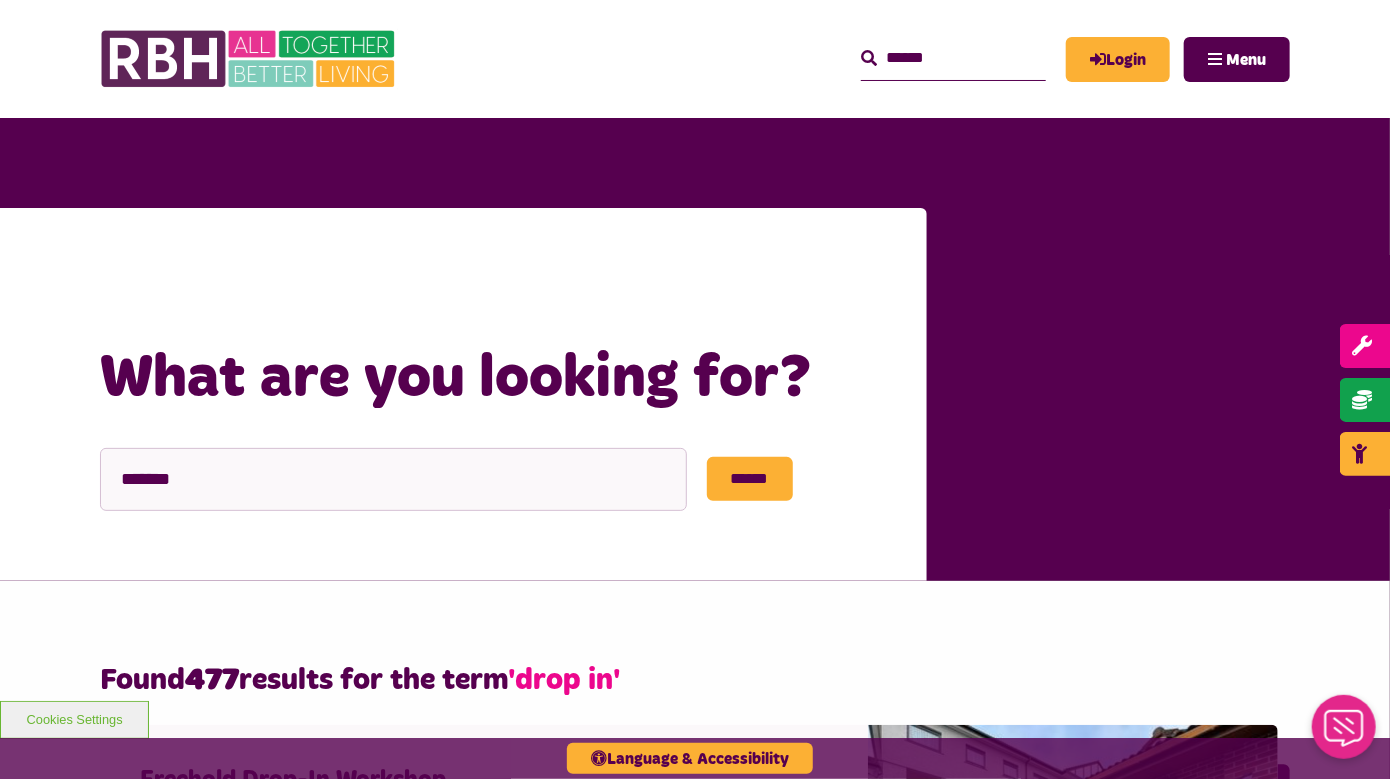 click at bounding box center [953, 58] 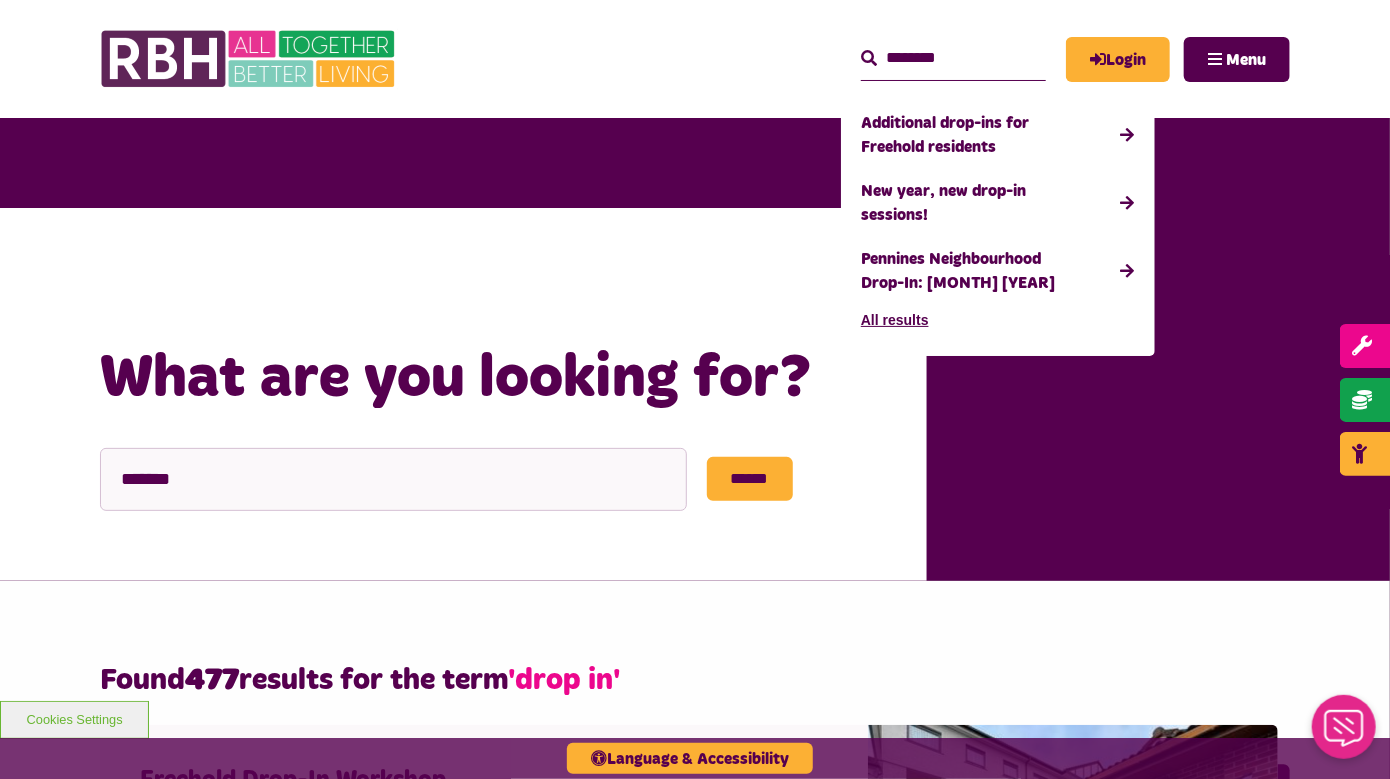 type on "********" 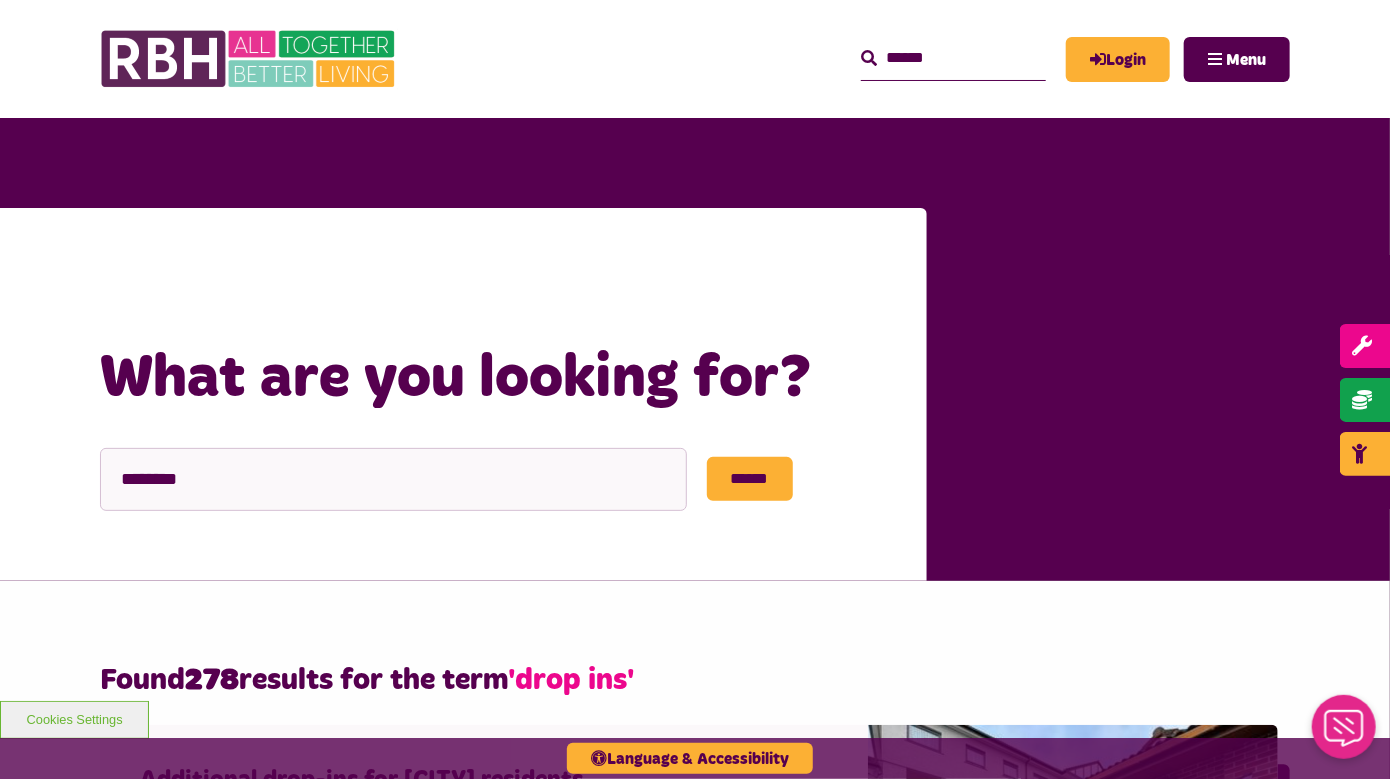 scroll, scrollTop: 0, scrollLeft: 0, axis: both 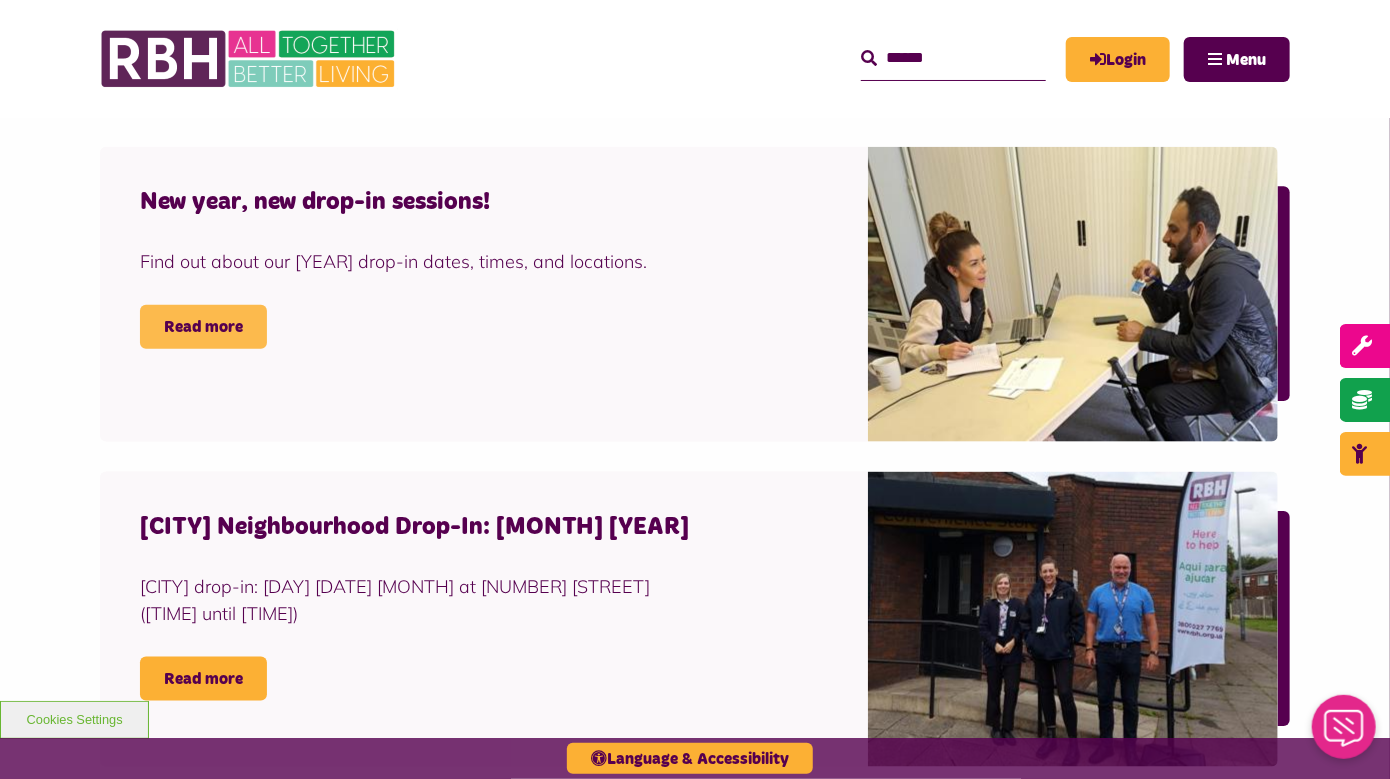 click on "Read more" at bounding box center [203, 327] 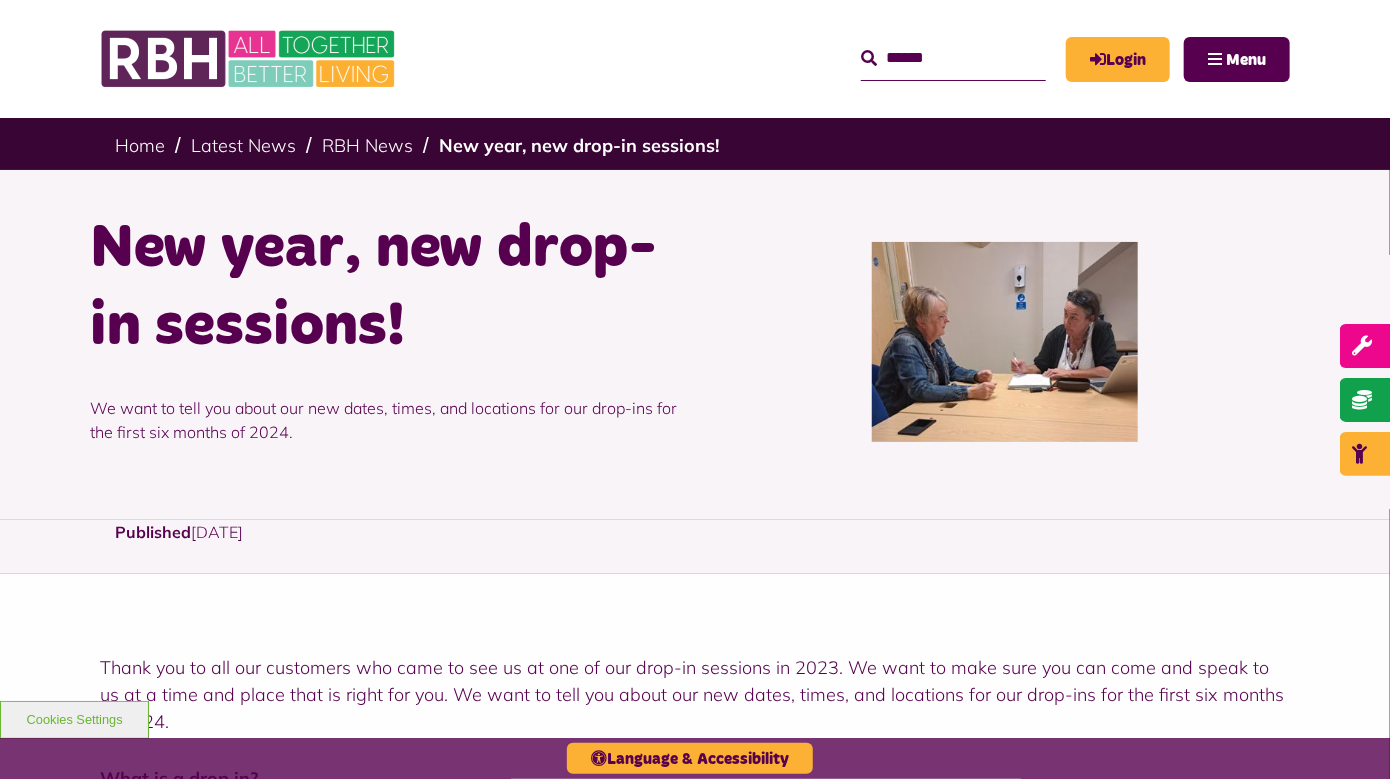 scroll, scrollTop: 0, scrollLeft: 0, axis: both 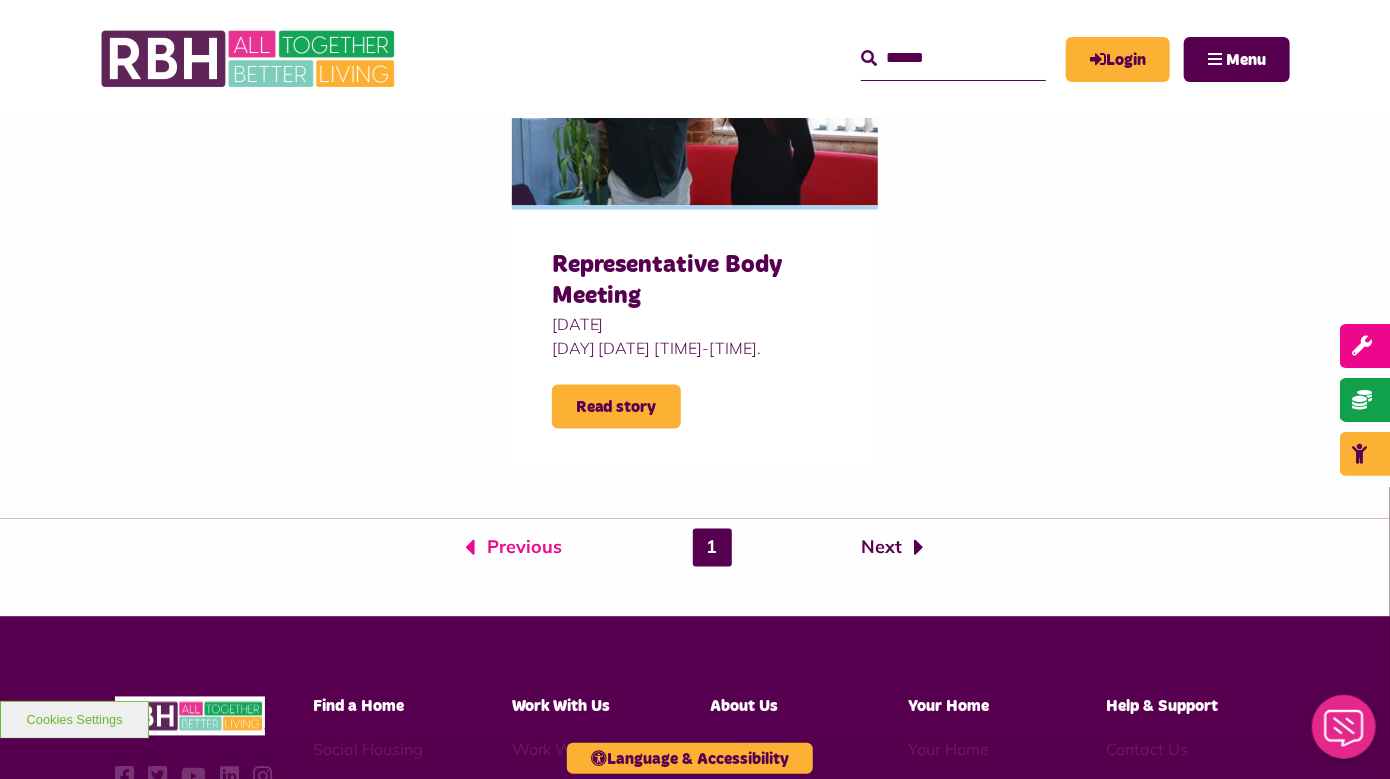 click on "Previous" at bounding box center [514, 548] 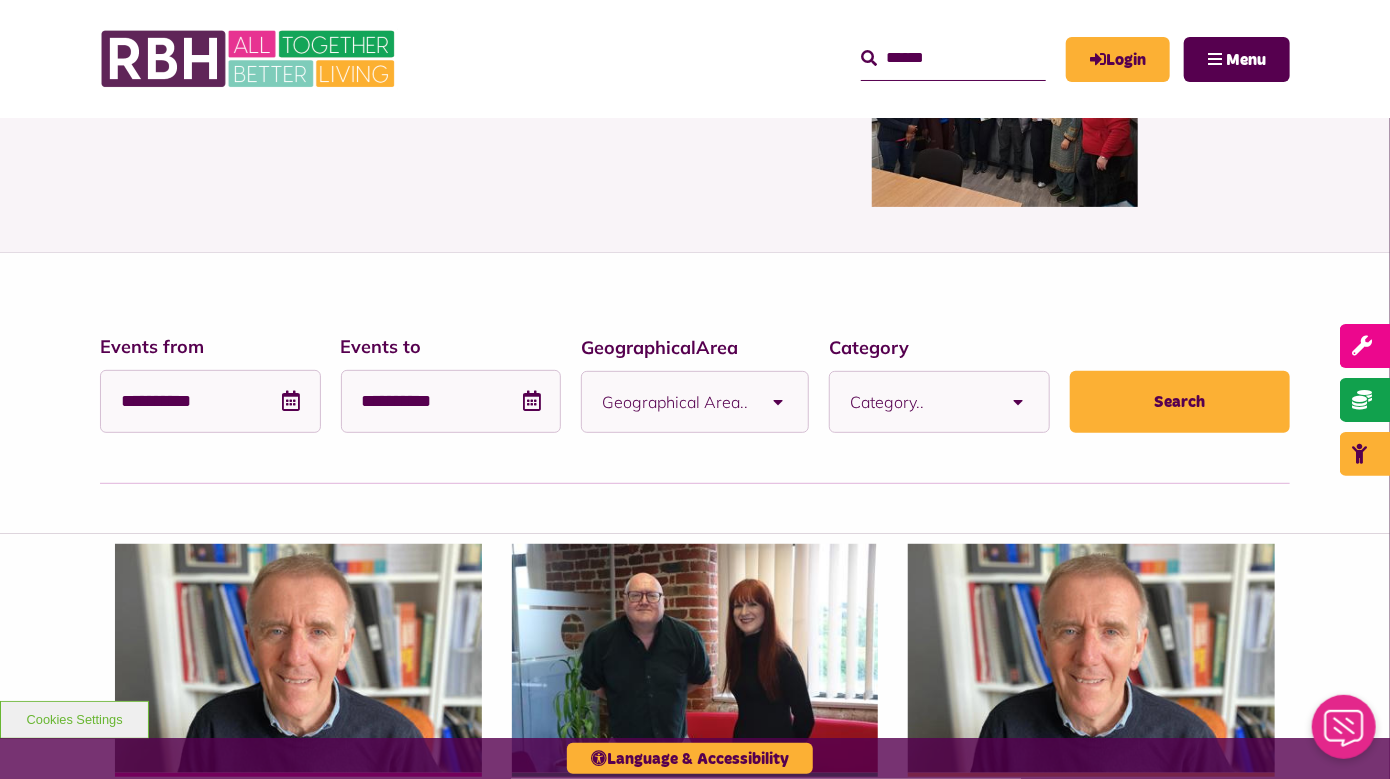 scroll, scrollTop: 187, scrollLeft: 0, axis: vertical 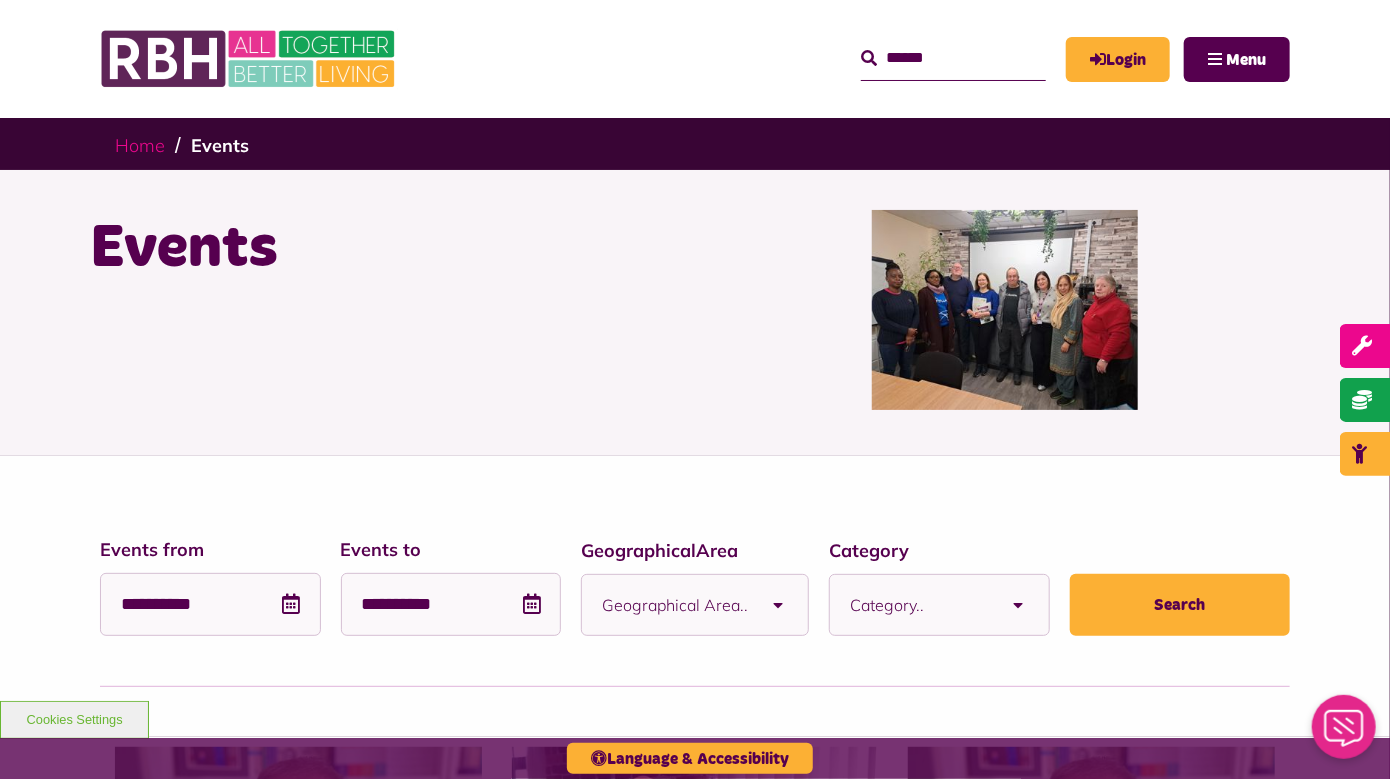 click on "Home" at bounding box center [140, 145] 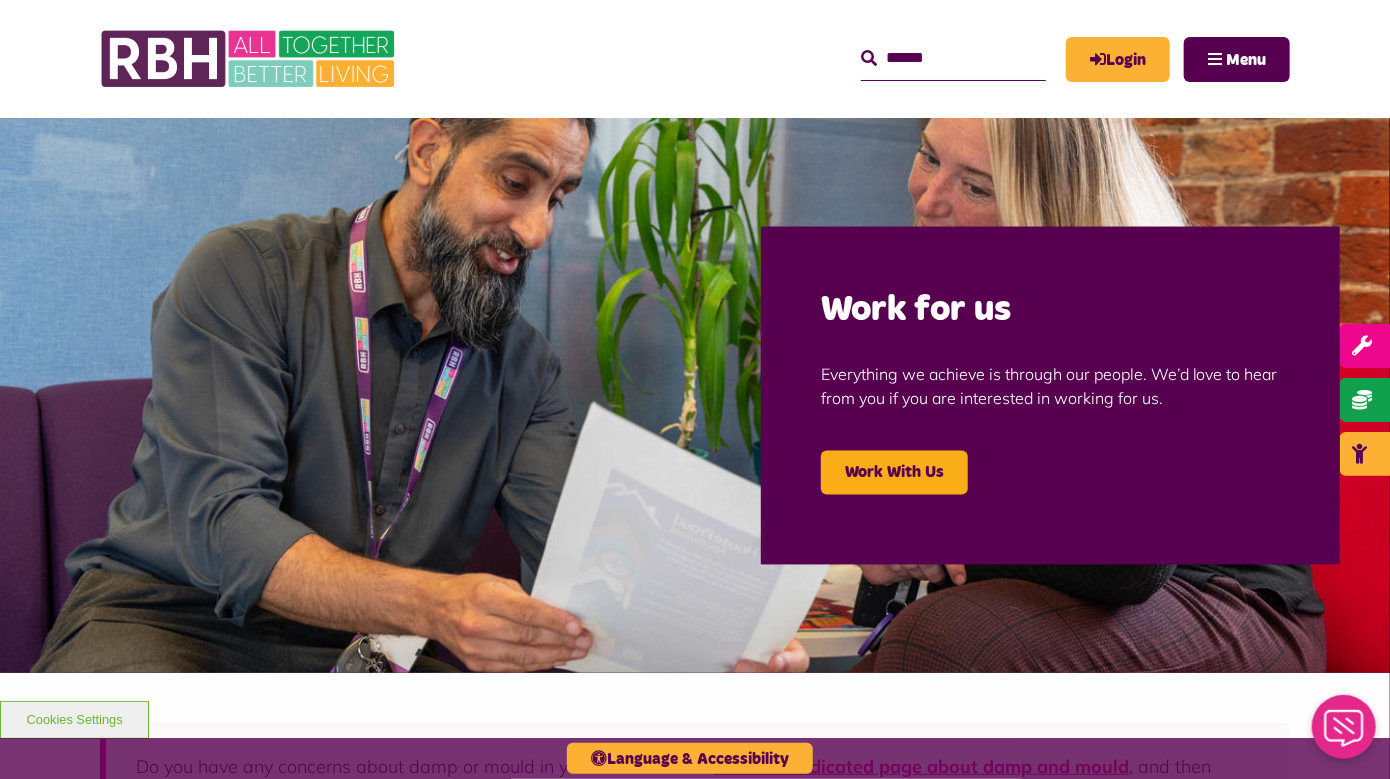 scroll, scrollTop: 0, scrollLeft: 0, axis: both 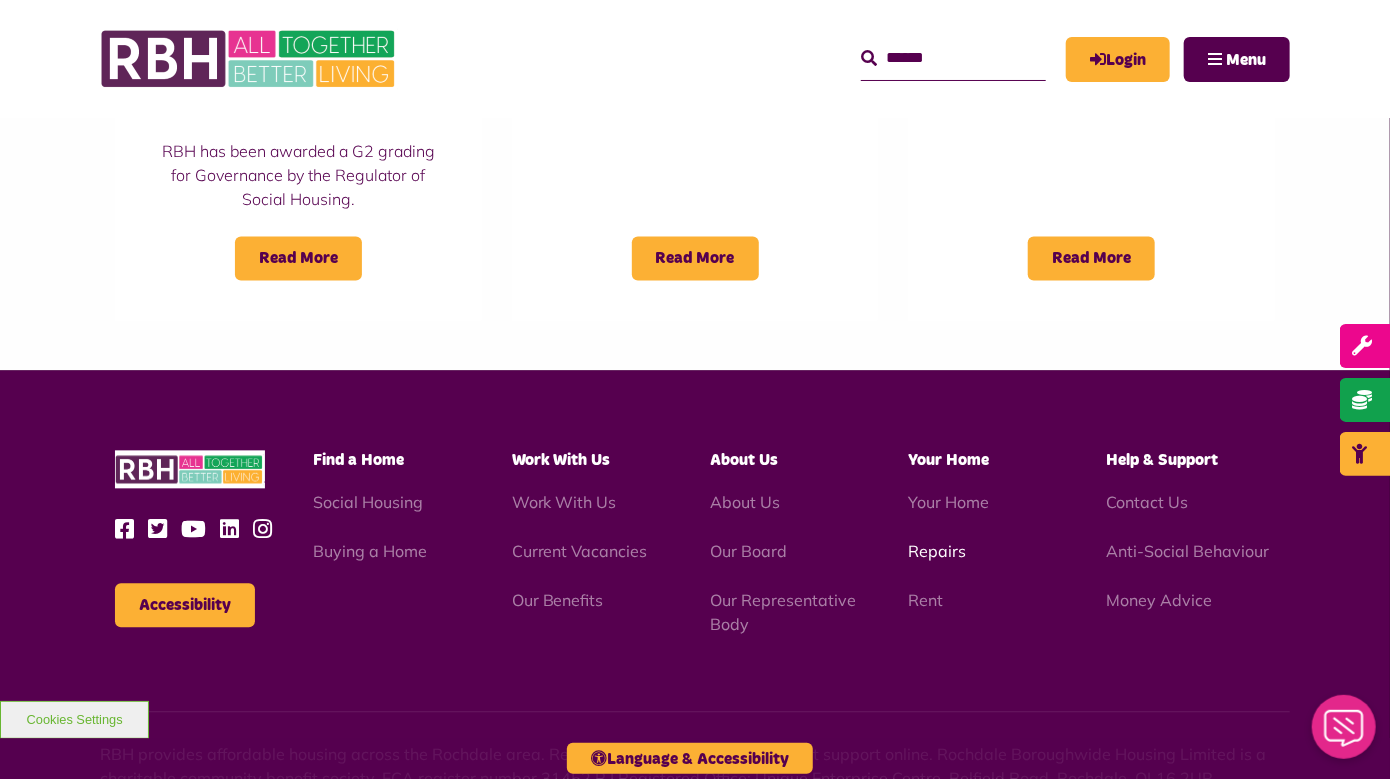 click on "Repairs" at bounding box center (937, 551) 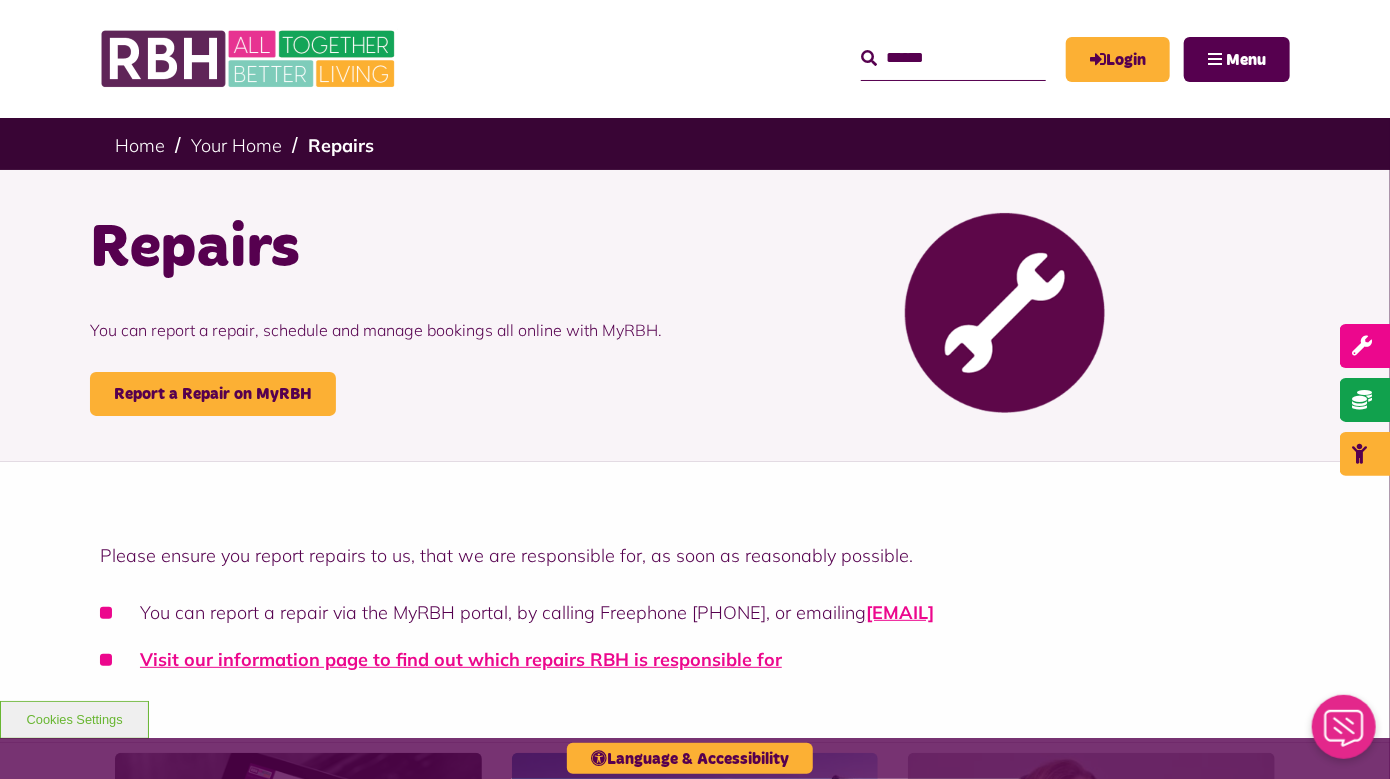 scroll, scrollTop: 0, scrollLeft: 0, axis: both 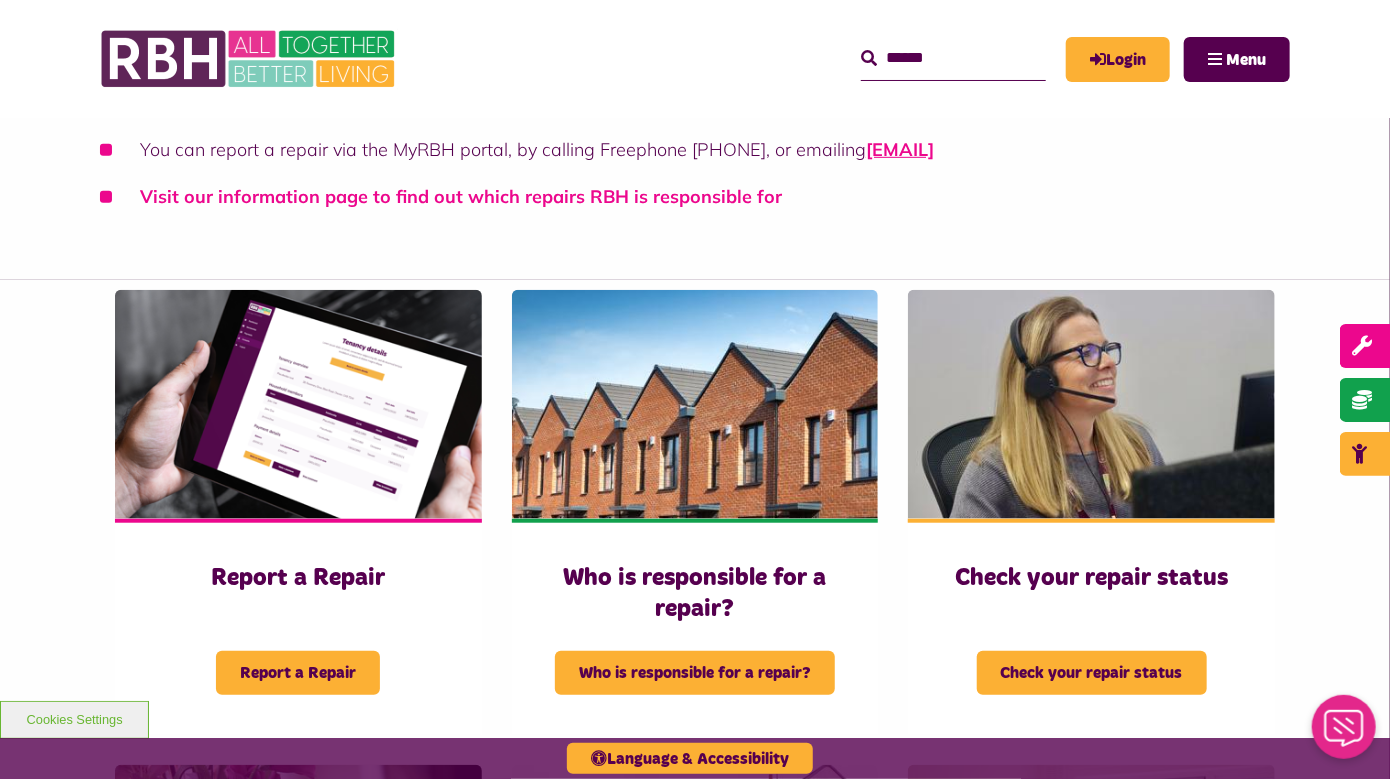 click on "Visit our information page to find out which repairs RBH is responsible for" at bounding box center [461, 196] 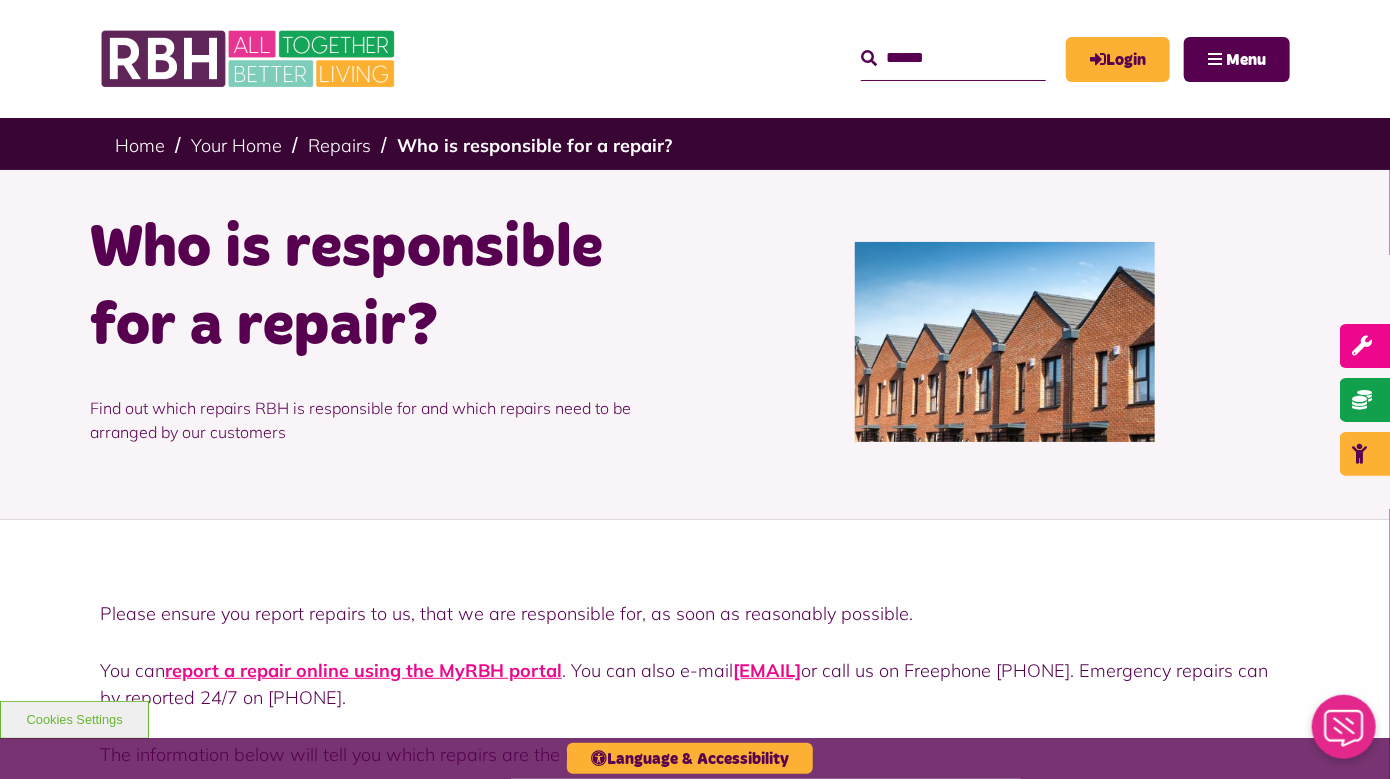 scroll, scrollTop: 0, scrollLeft: 0, axis: both 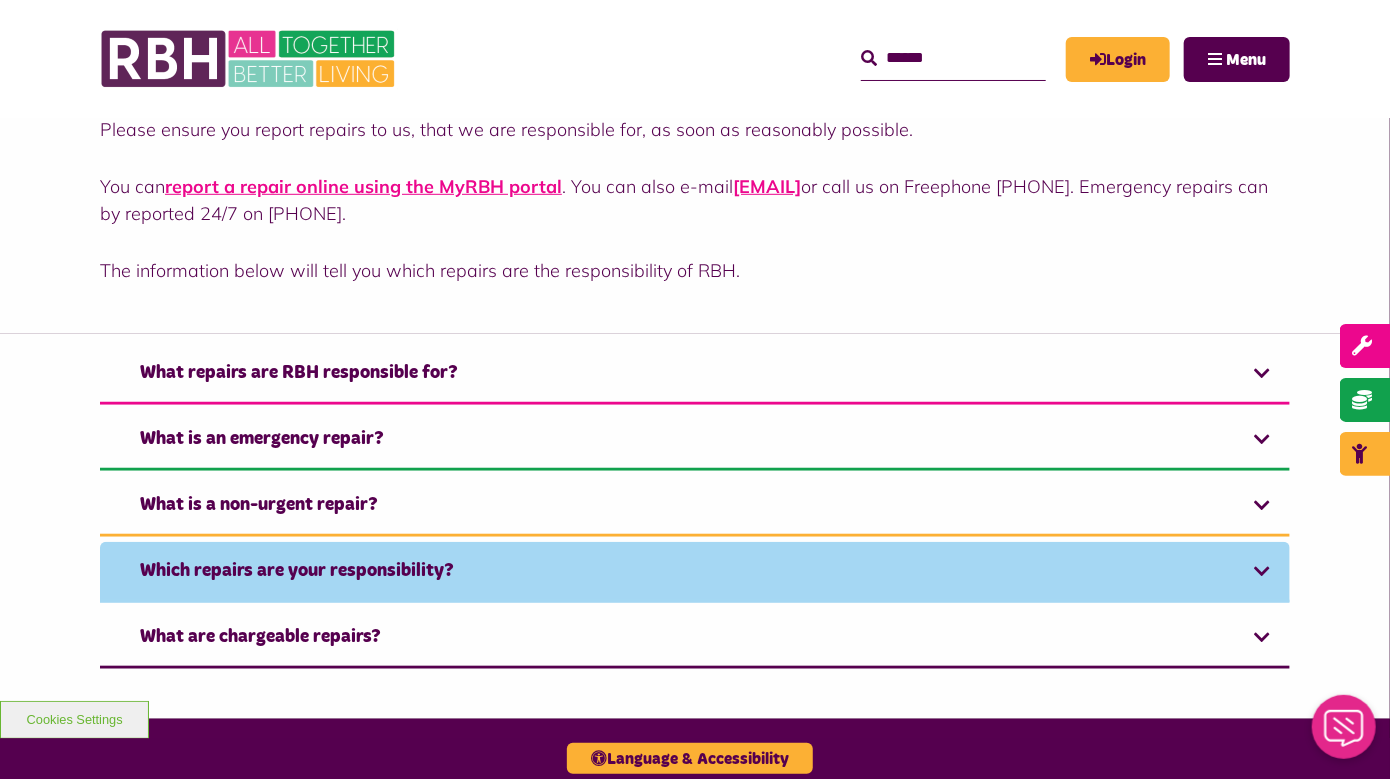 click on "Which repairs are your responsibility?" at bounding box center (695, 572) 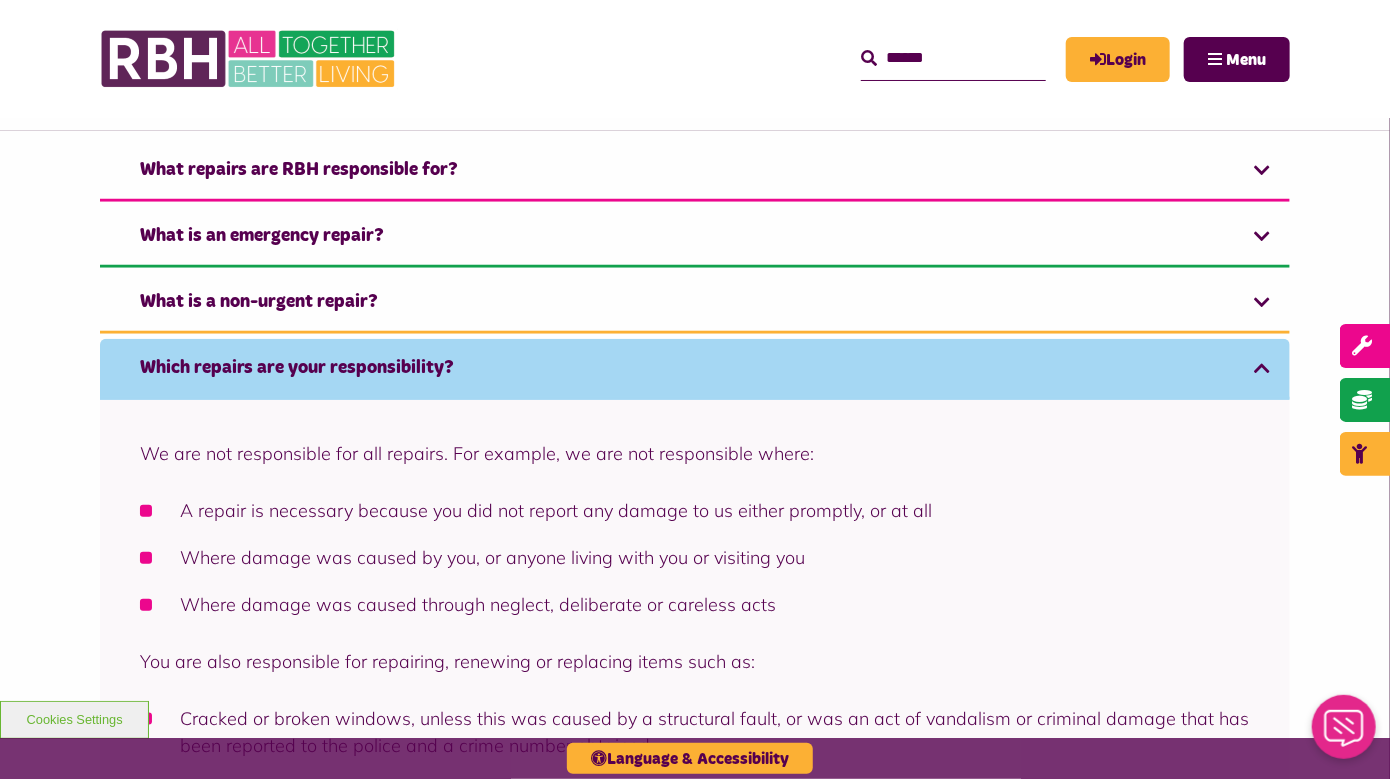 scroll, scrollTop: 681, scrollLeft: 0, axis: vertical 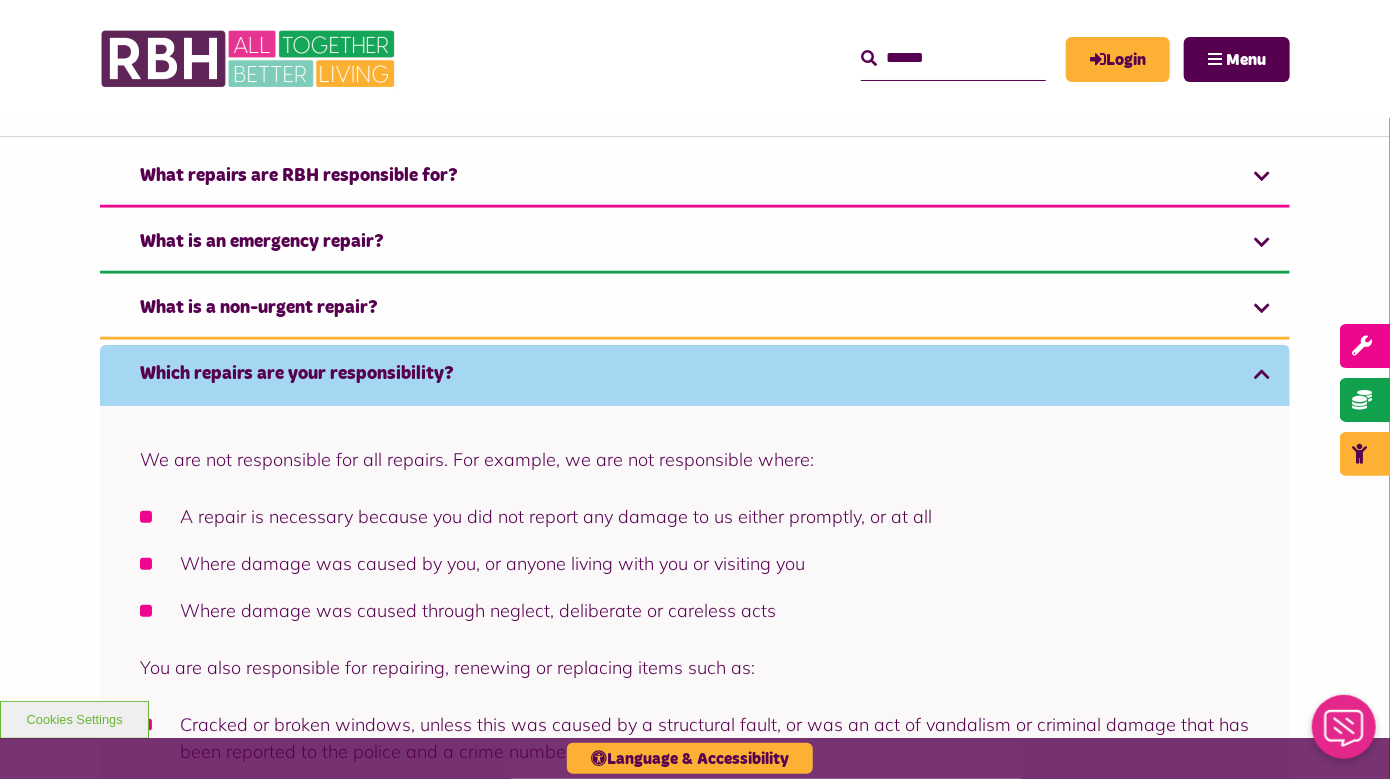 click on "Which repairs are your responsibility?" at bounding box center (695, 375) 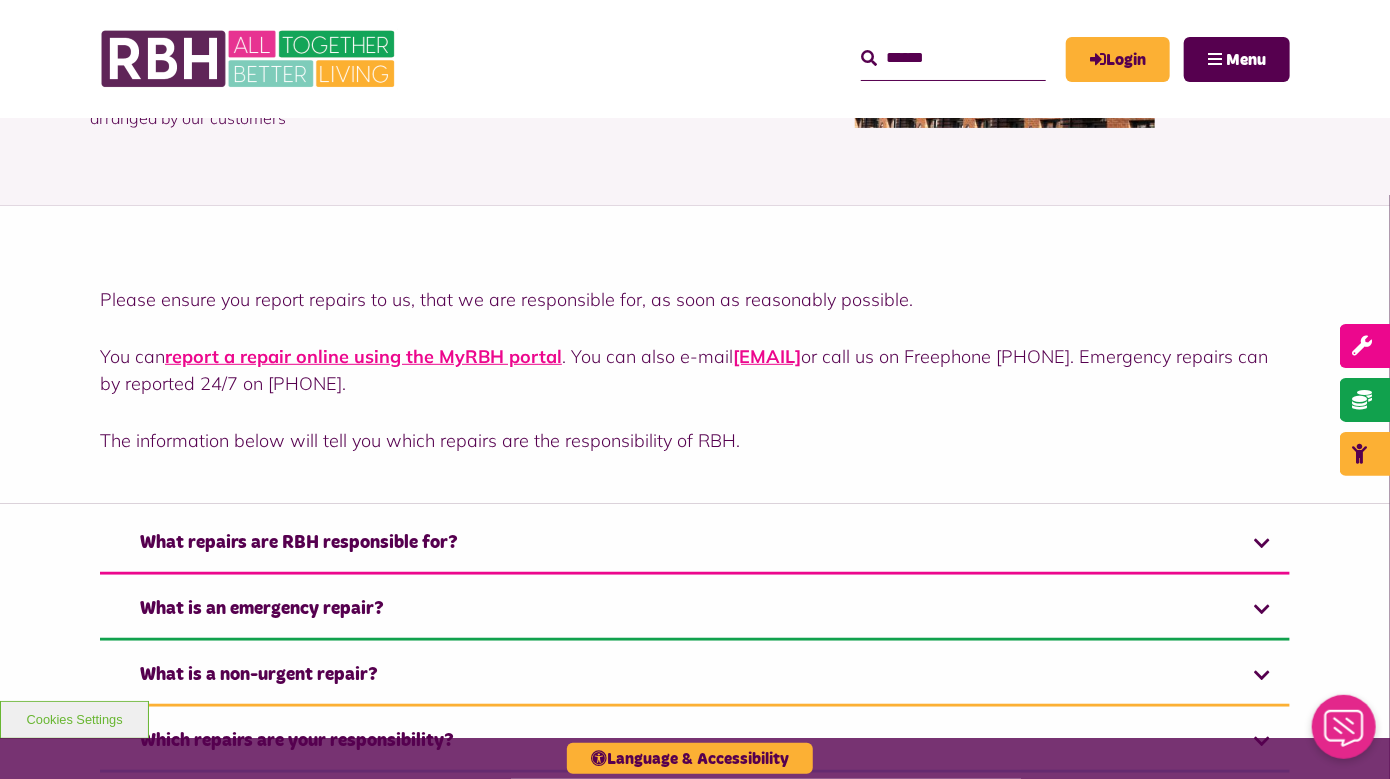 scroll, scrollTop: 0, scrollLeft: 0, axis: both 